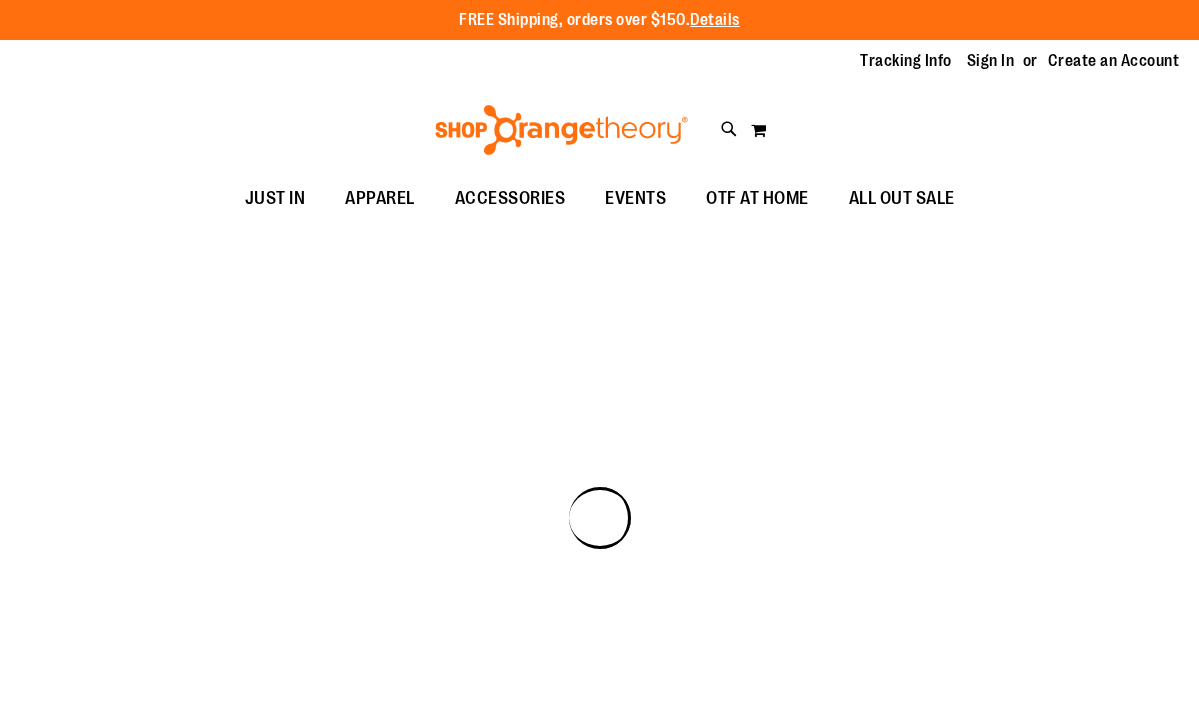 scroll, scrollTop: 0, scrollLeft: 0, axis: both 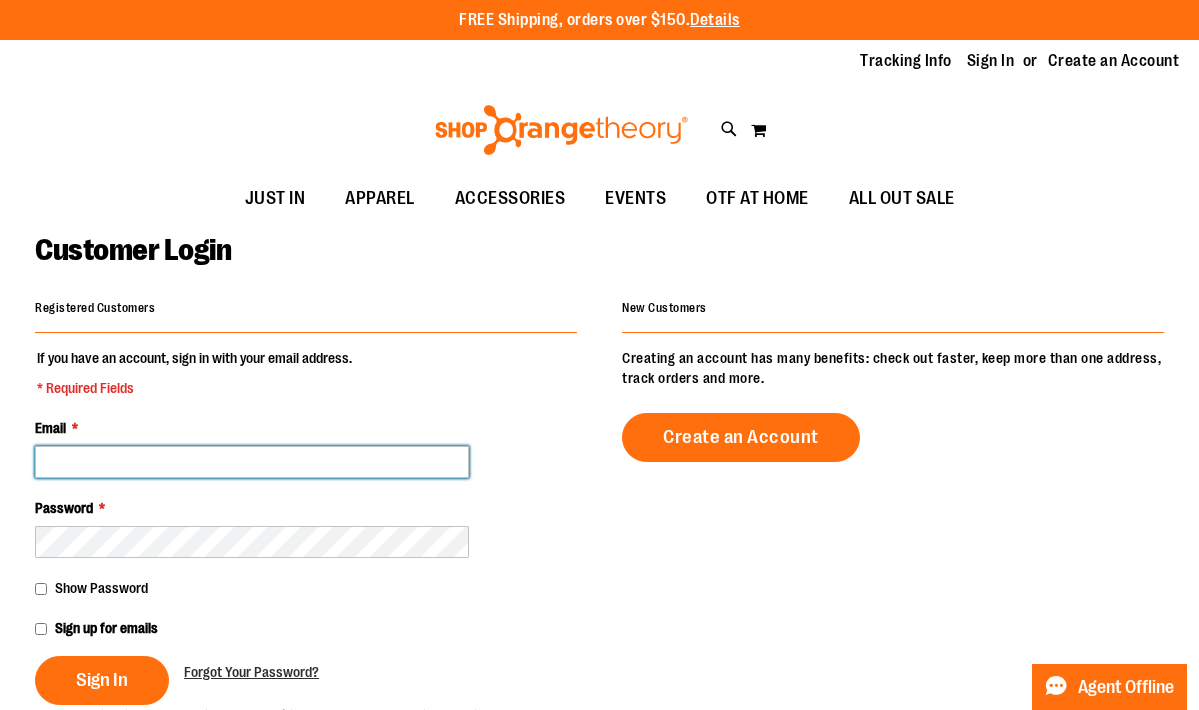 type on "**********" 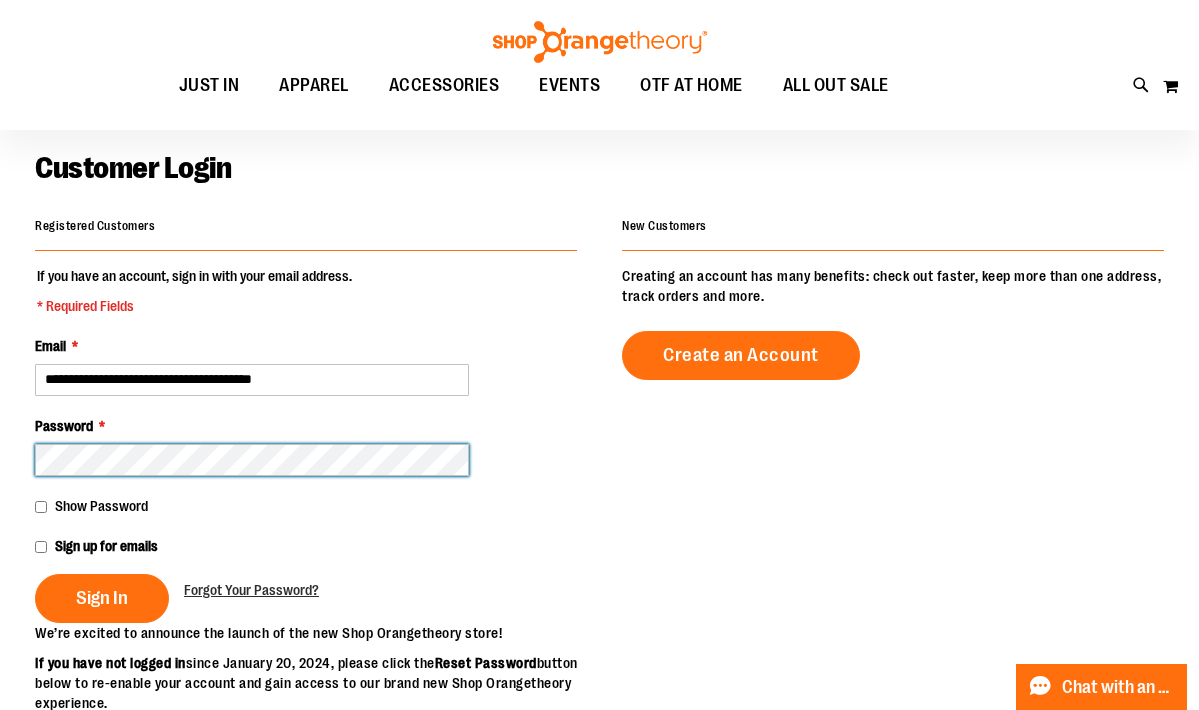 scroll, scrollTop: 135, scrollLeft: 0, axis: vertical 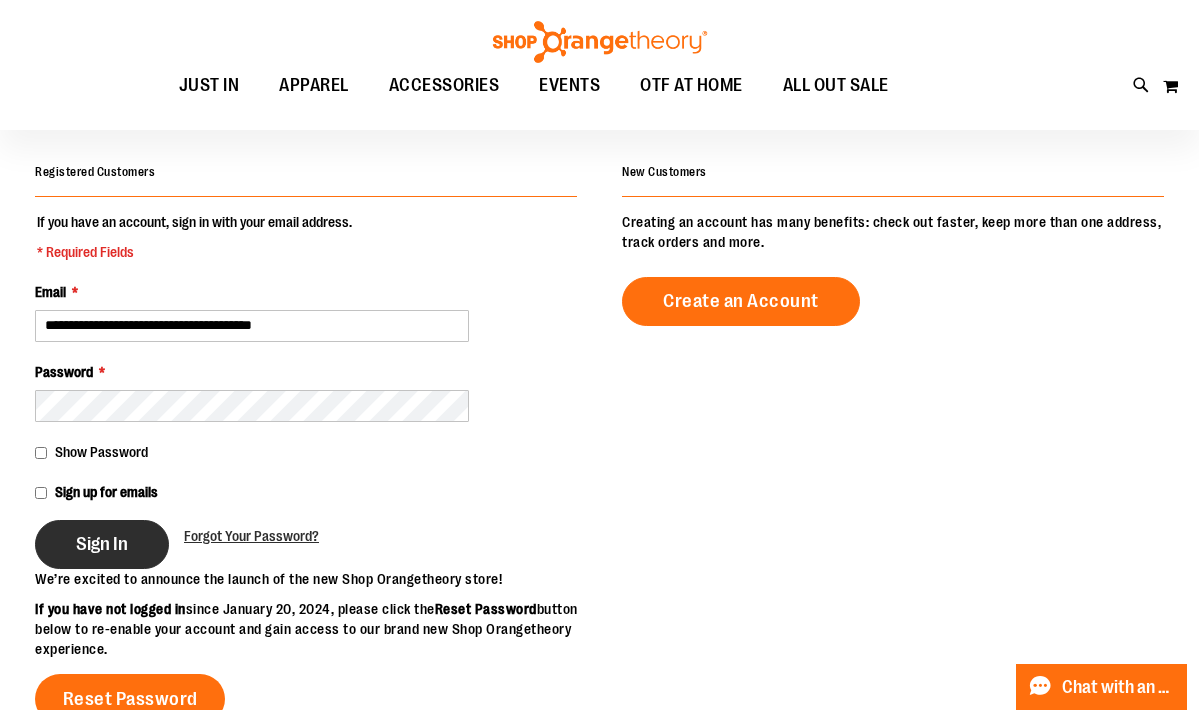 click on "Sign In" at bounding box center (102, 544) 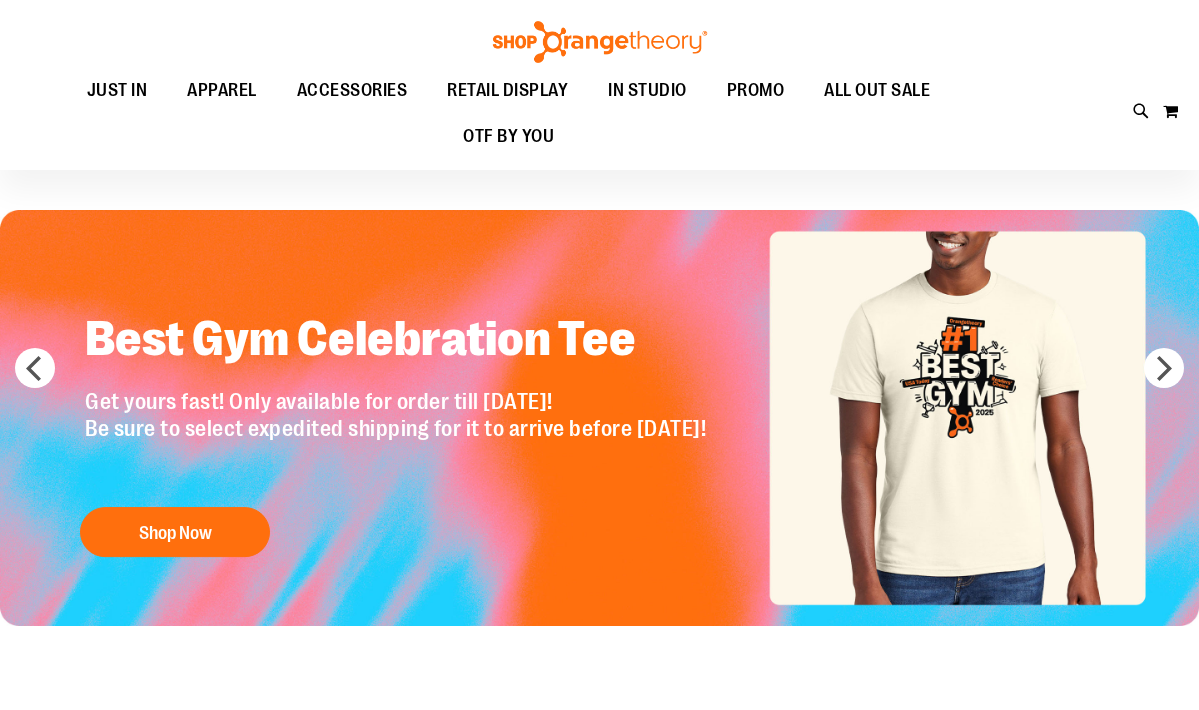 scroll, scrollTop: -1, scrollLeft: 0, axis: vertical 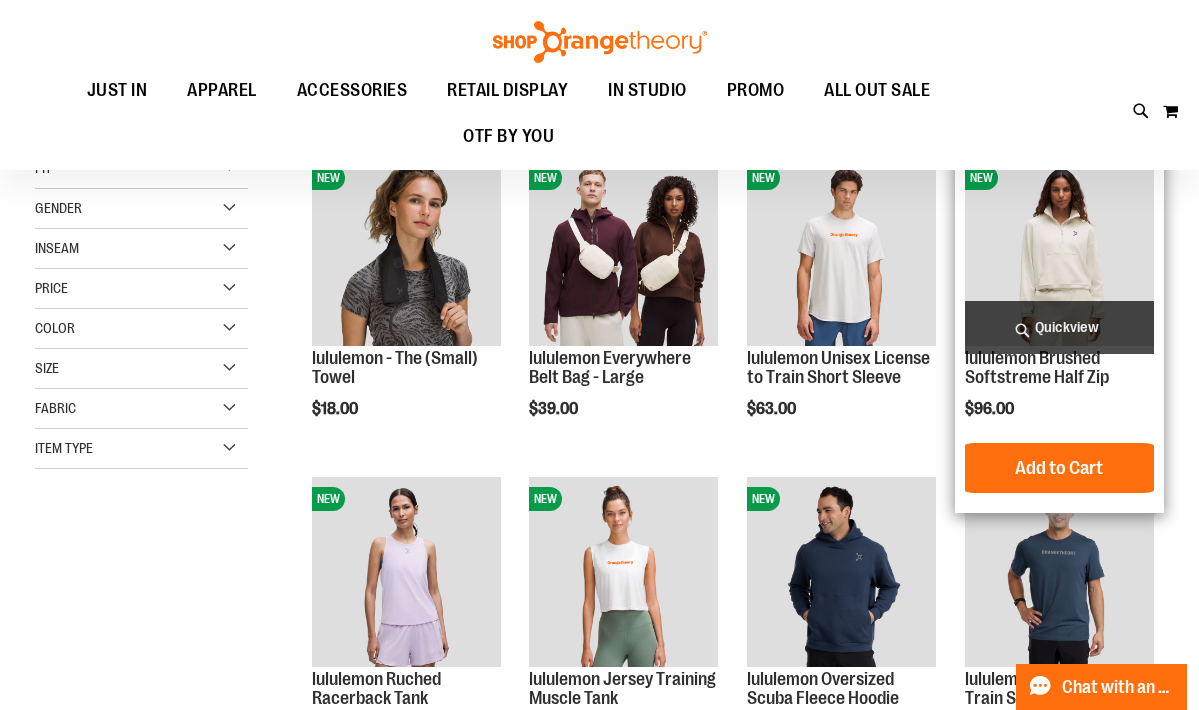 click at bounding box center [1059, 250] 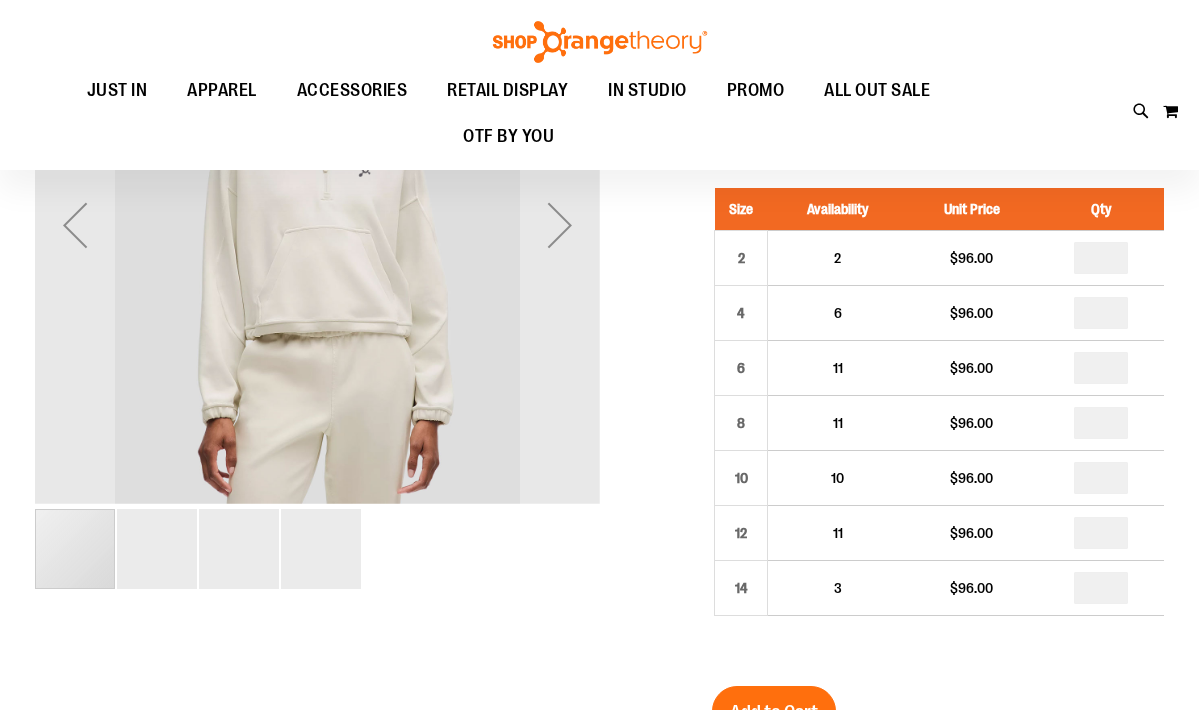 scroll, scrollTop: 69, scrollLeft: 0, axis: vertical 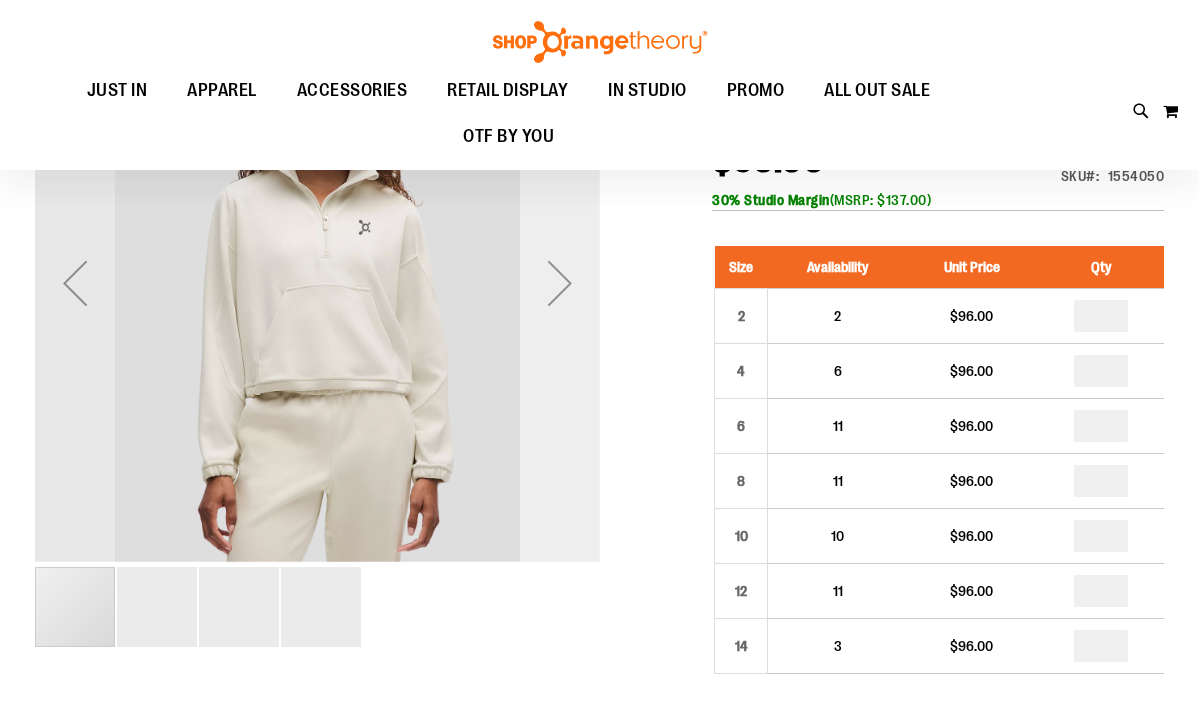 click at bounding box center (560, 283) 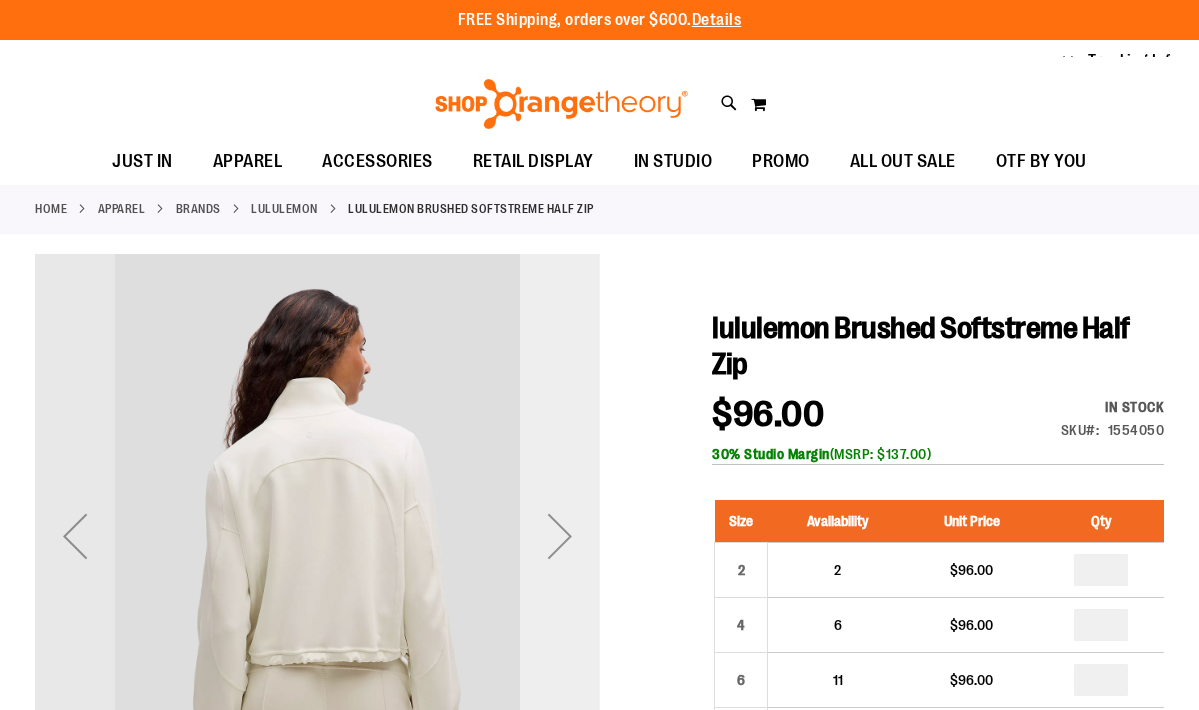 scroll, scrollTop: 0, scrollLeft: 0, axis: both 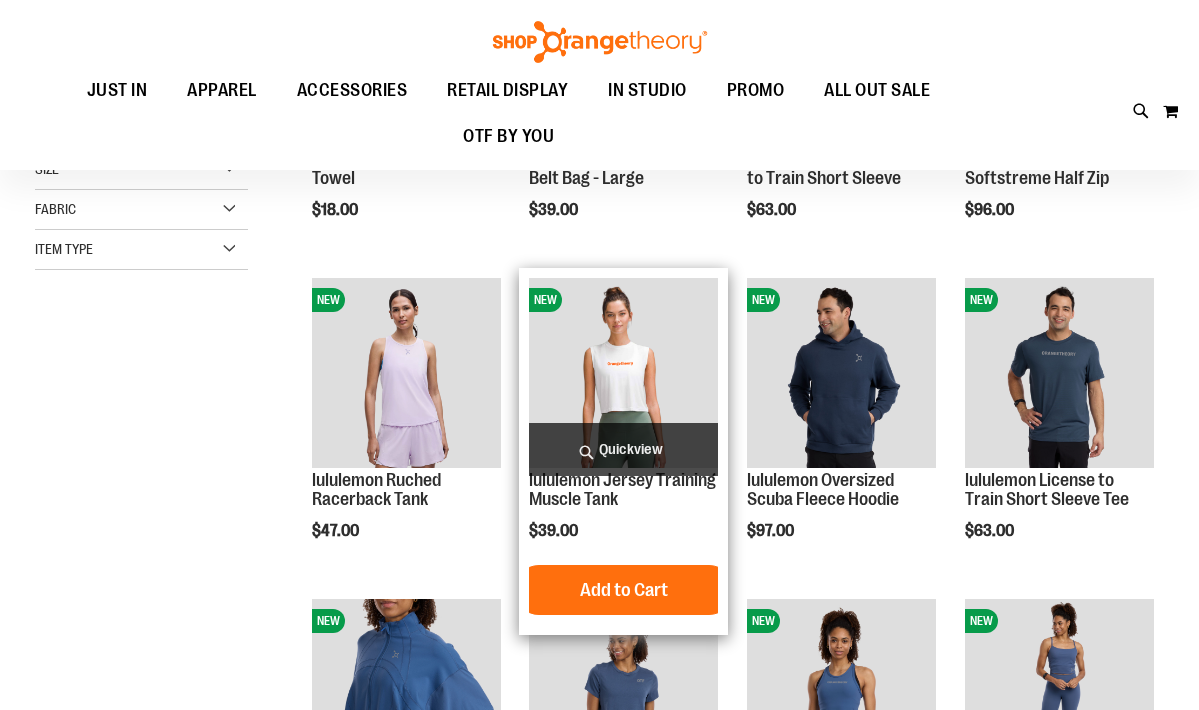 click at bounding box center (623, 372) 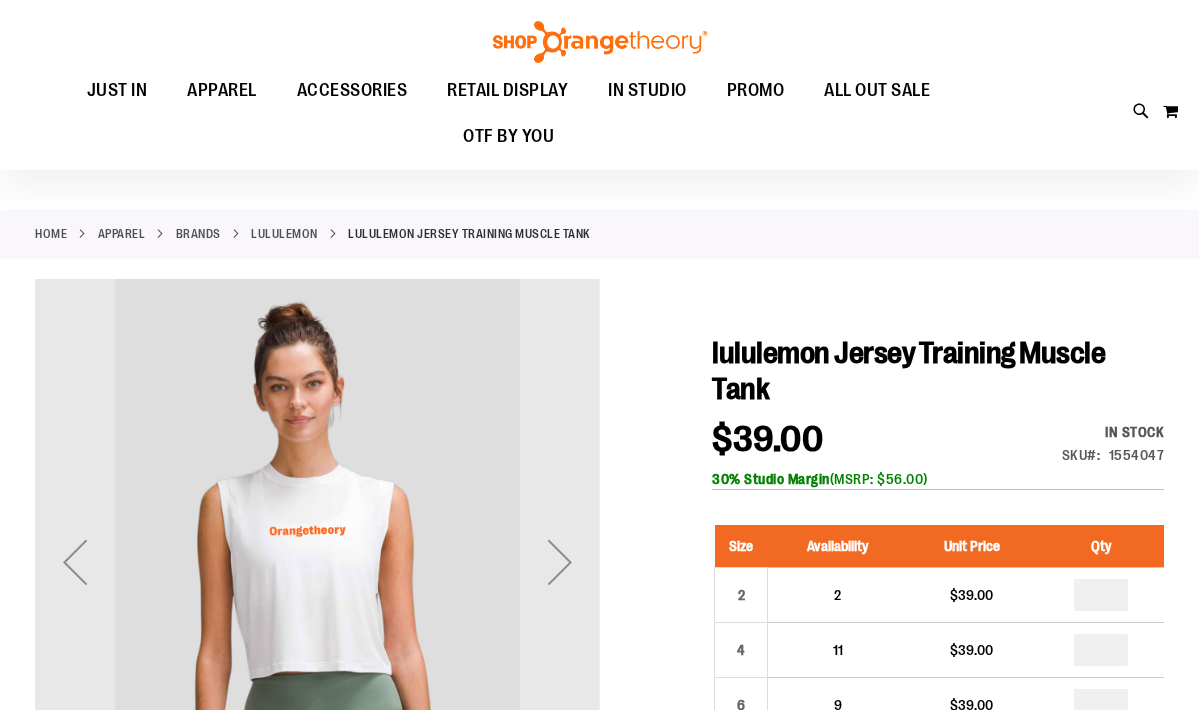 scroll, scrollTop: 63, scrollLeft: 0, axis: vertical 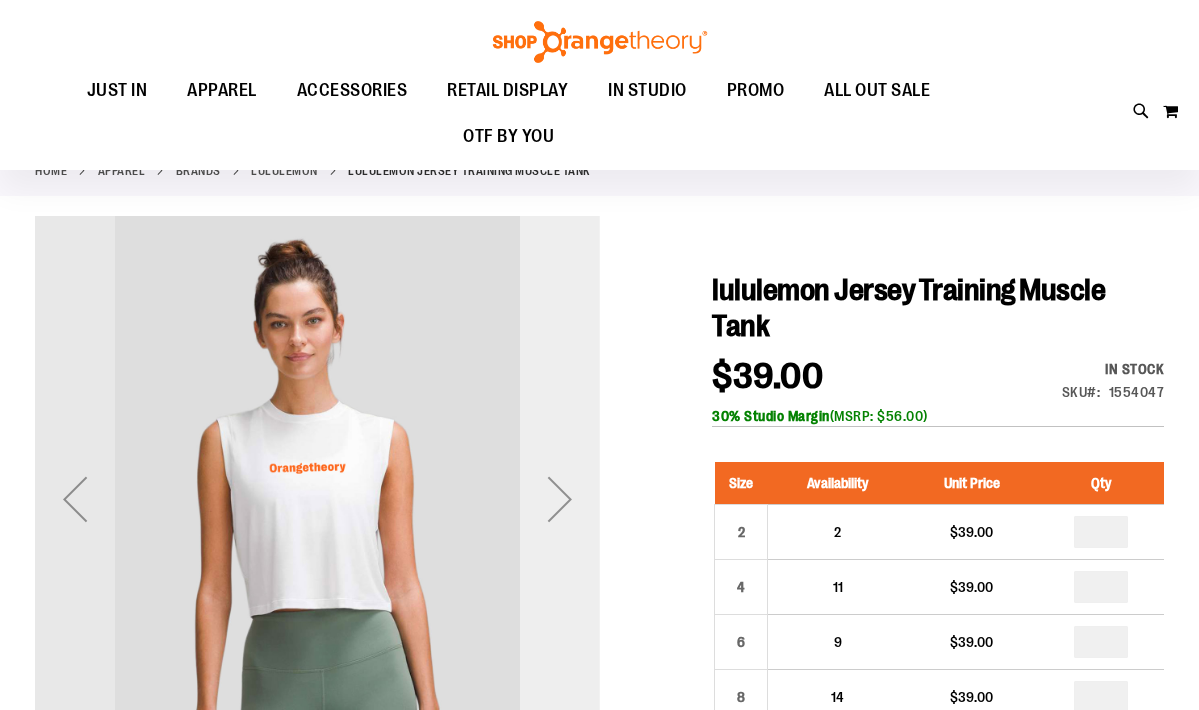 click at bounding box center [560, 499] 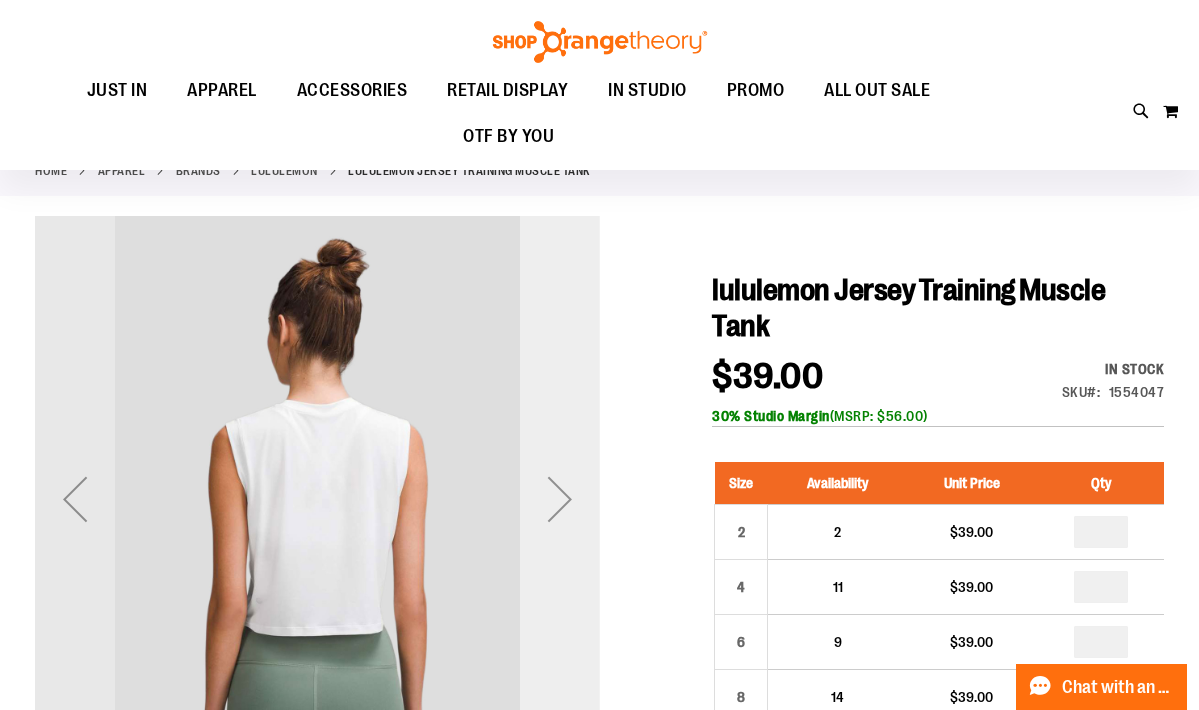 click at bounding box center [560, 499] 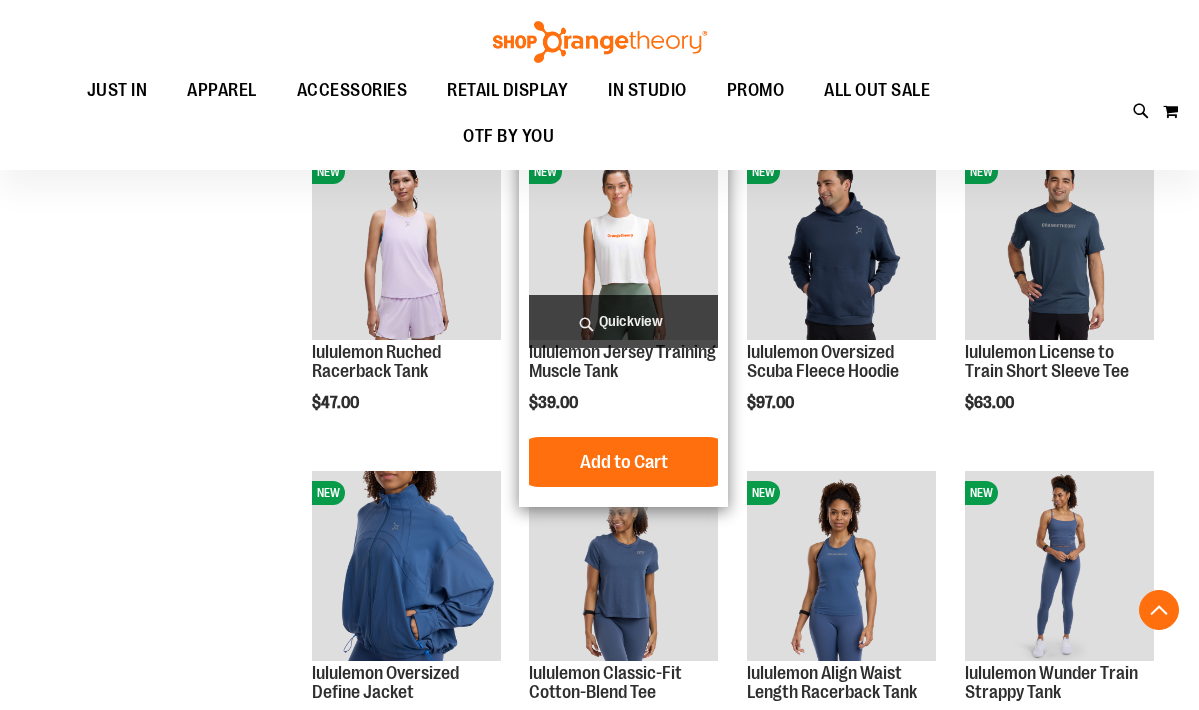 scroll, scrollTop: 372, scrollLeft: 0, axis: vertical 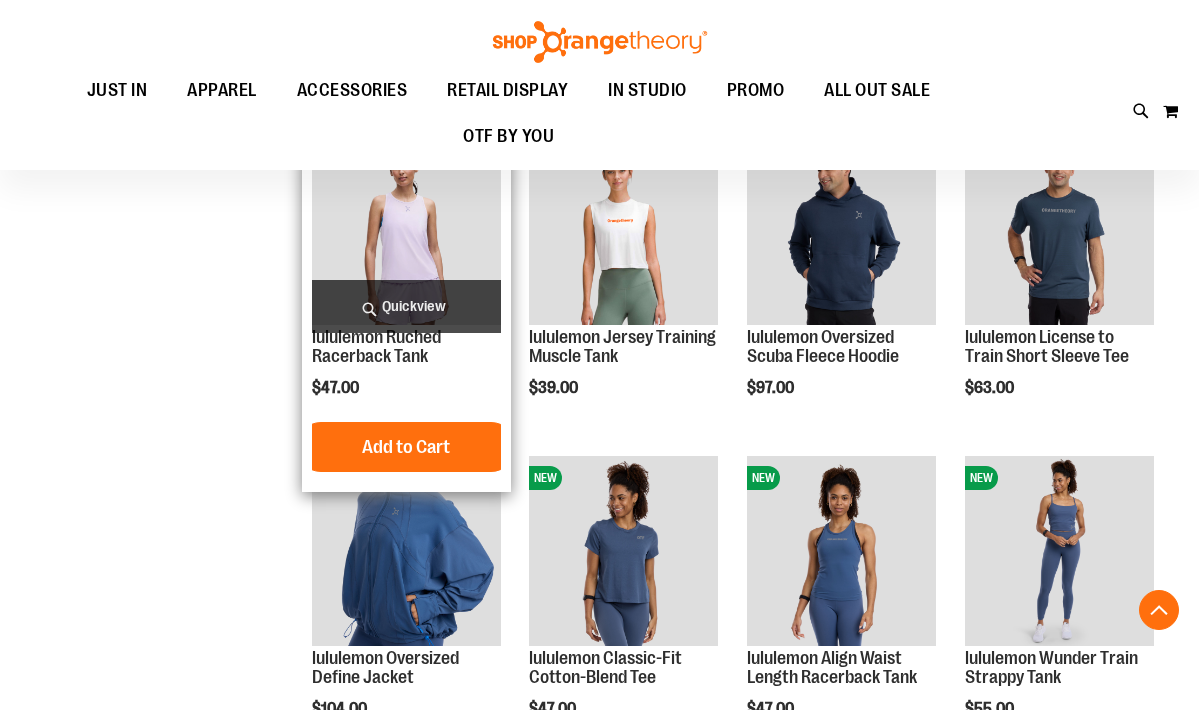click on "Quickview" at bounding box center [406, 306] 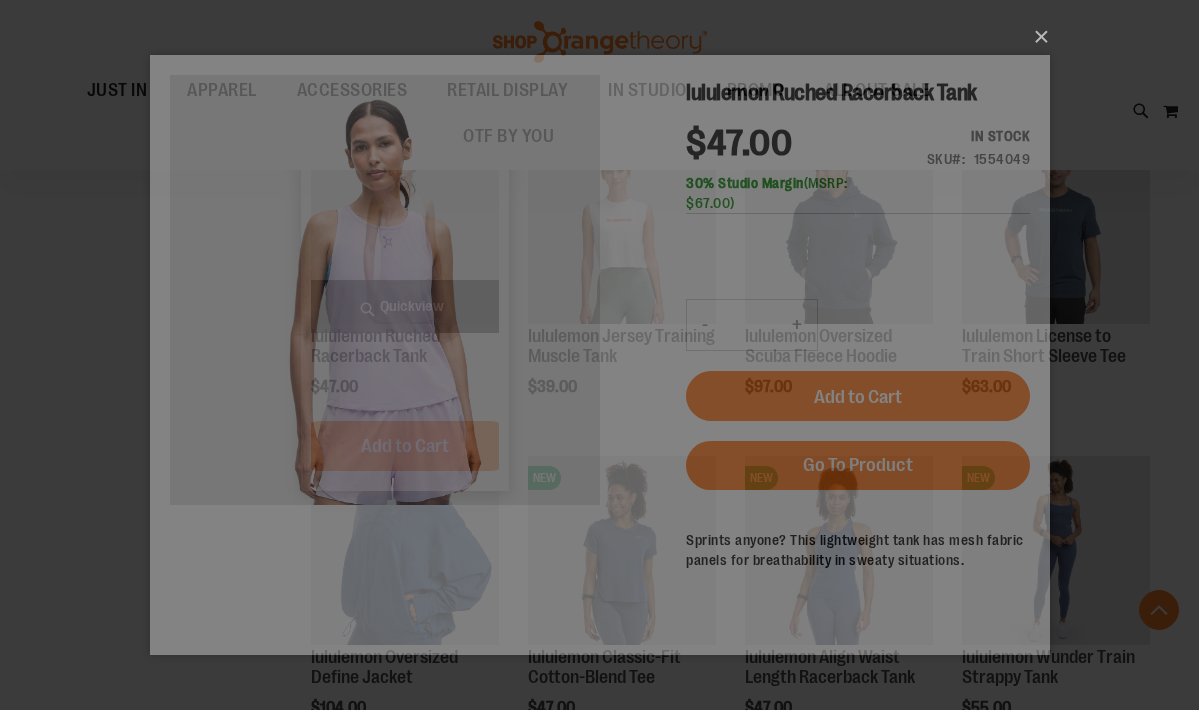 scroll, scrollTop: 0, scrollLeft: 0, axis: both 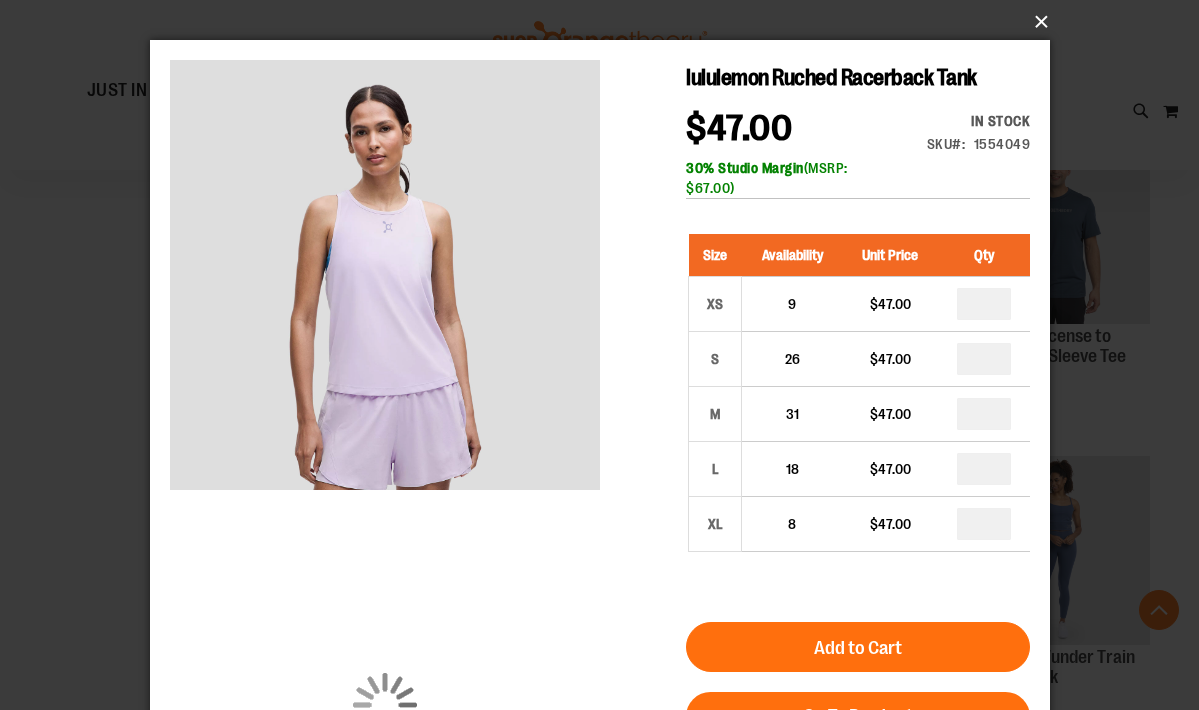 click on "×" at bounding box center [606, 22] 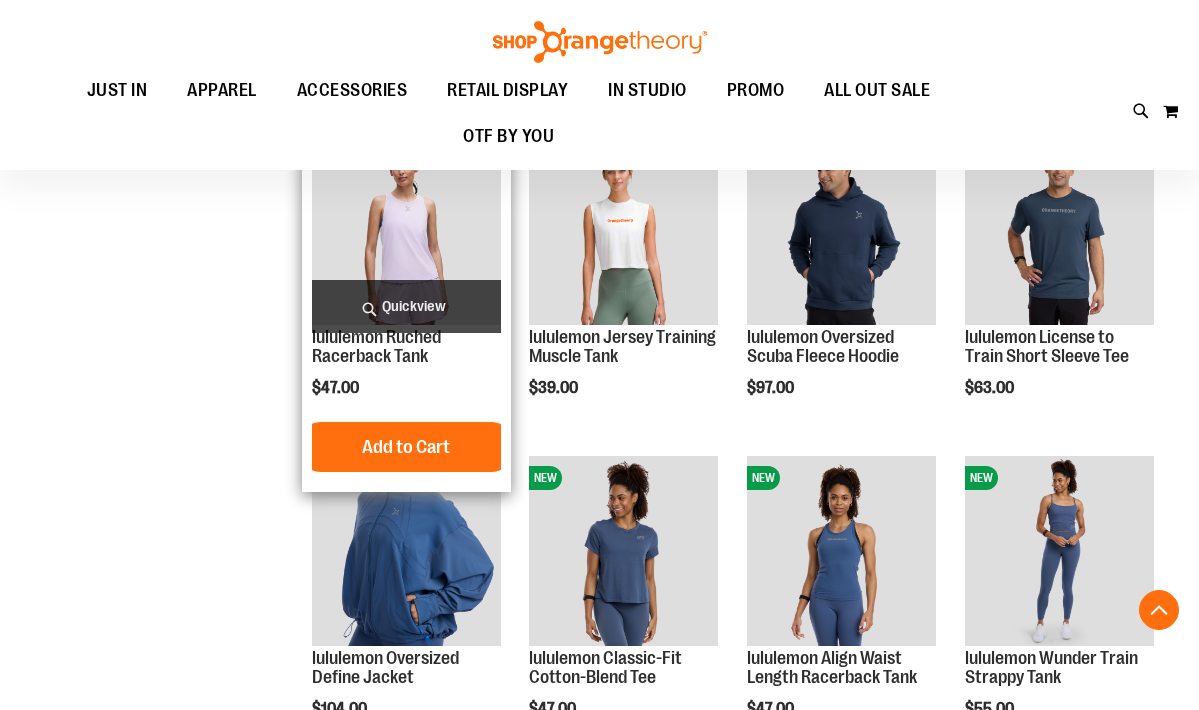 click at bounding box center [406, 229] 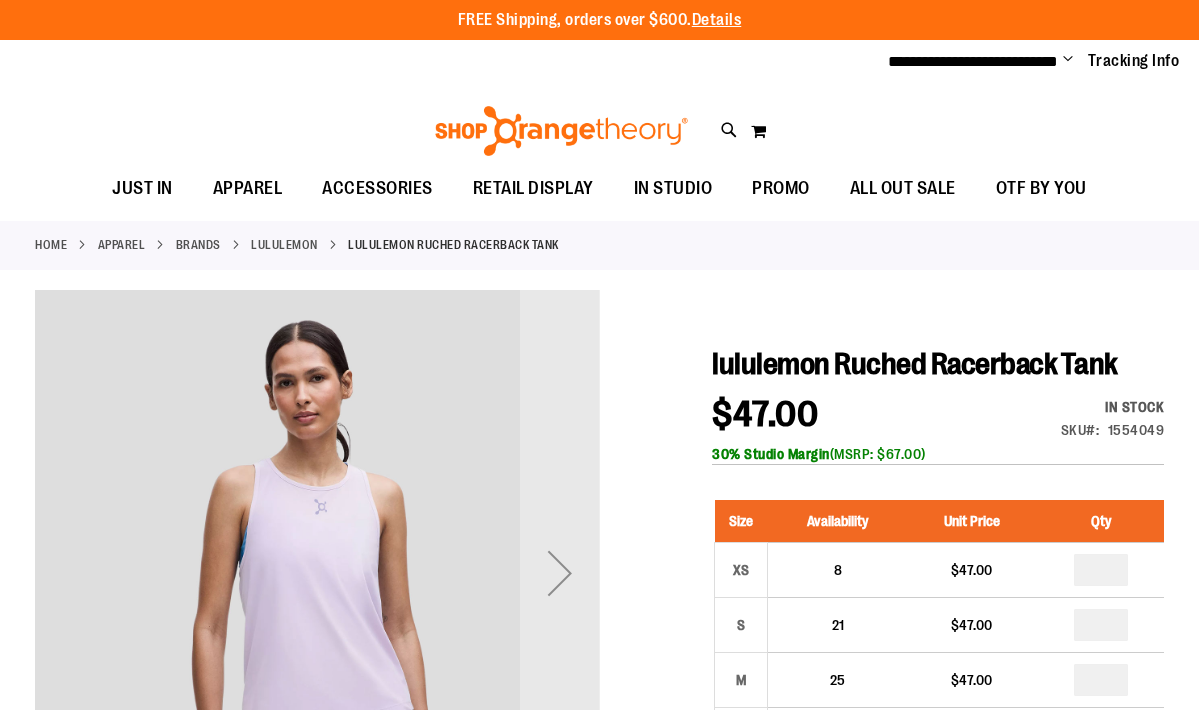 scroll, scrollTop: 35, scrollLeft: 0, axis: vertical 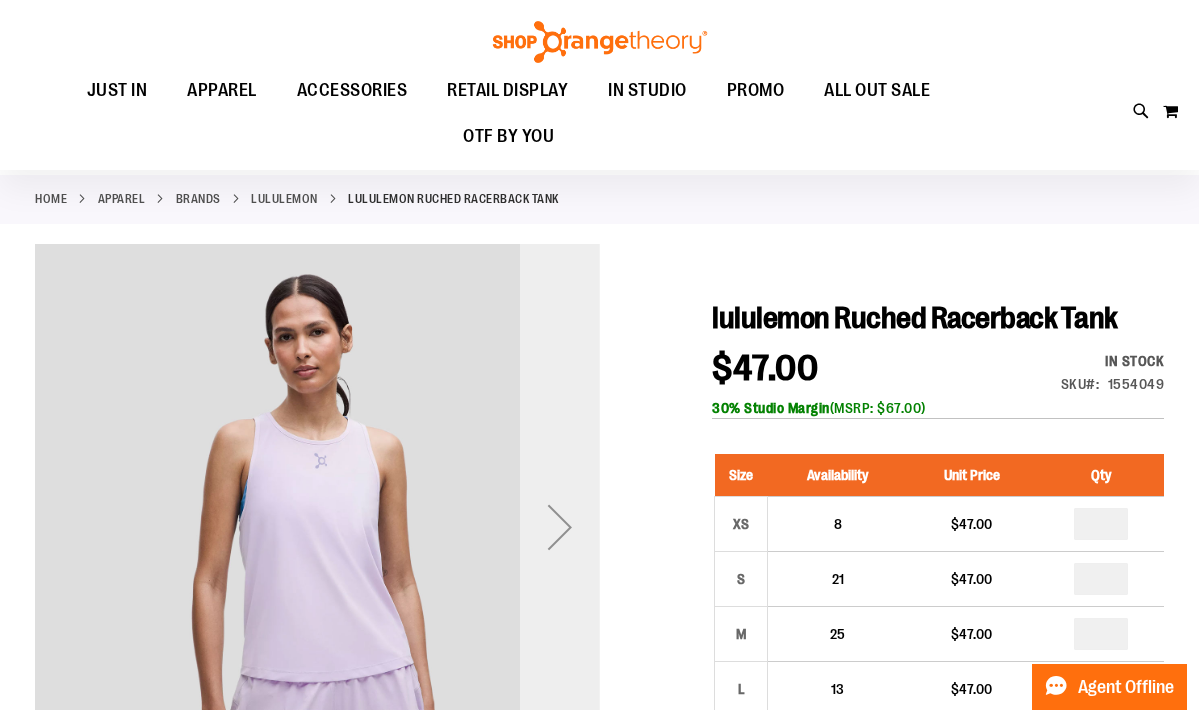 click at bounding box center [560, 527] 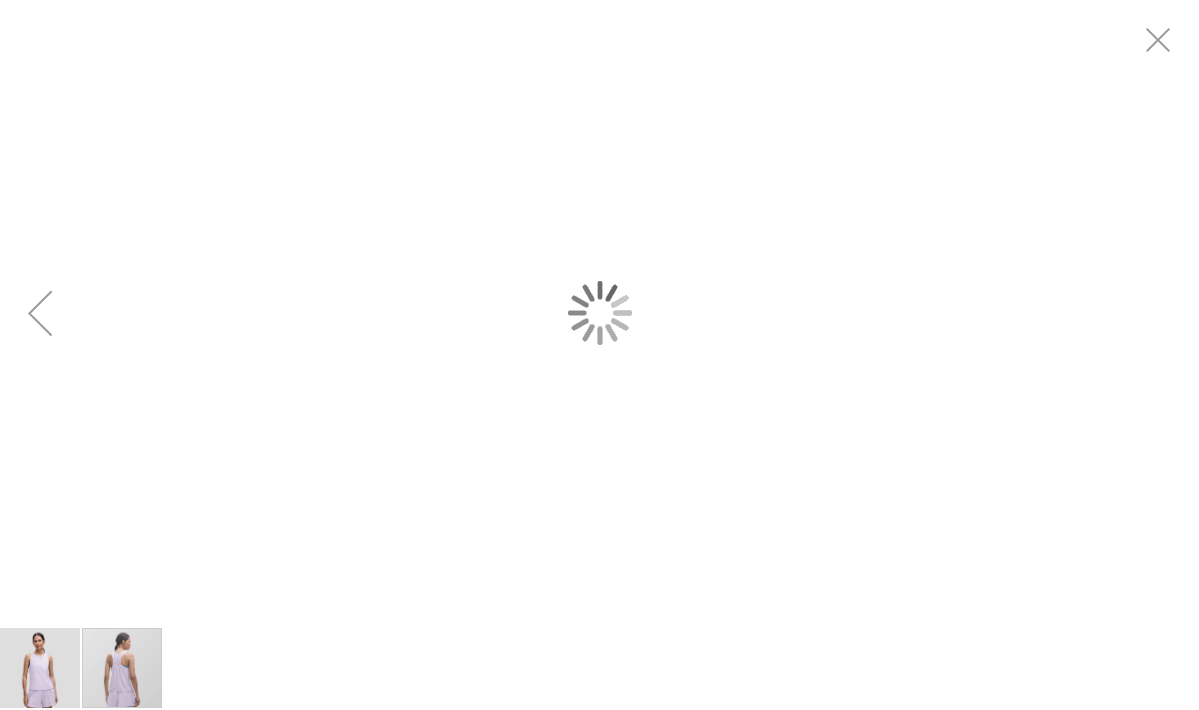 scroll, scrollTop: 0, scrollLeft: 0, axis: both 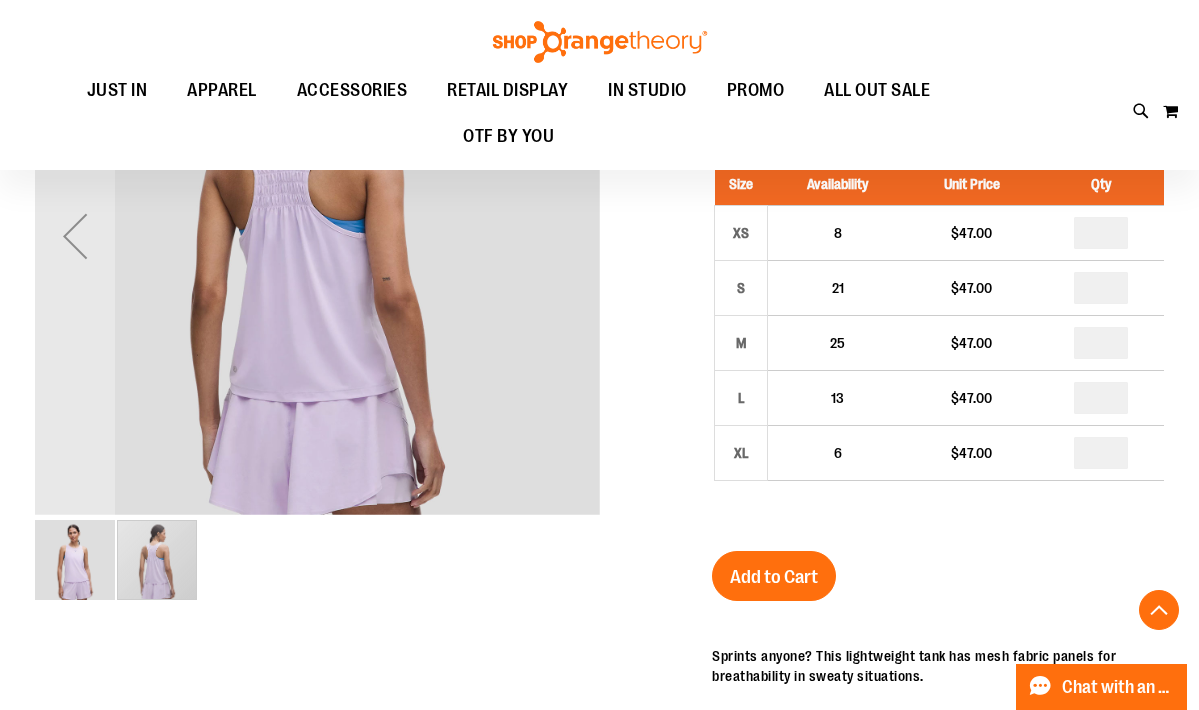 click at bounding box center [75, 560] 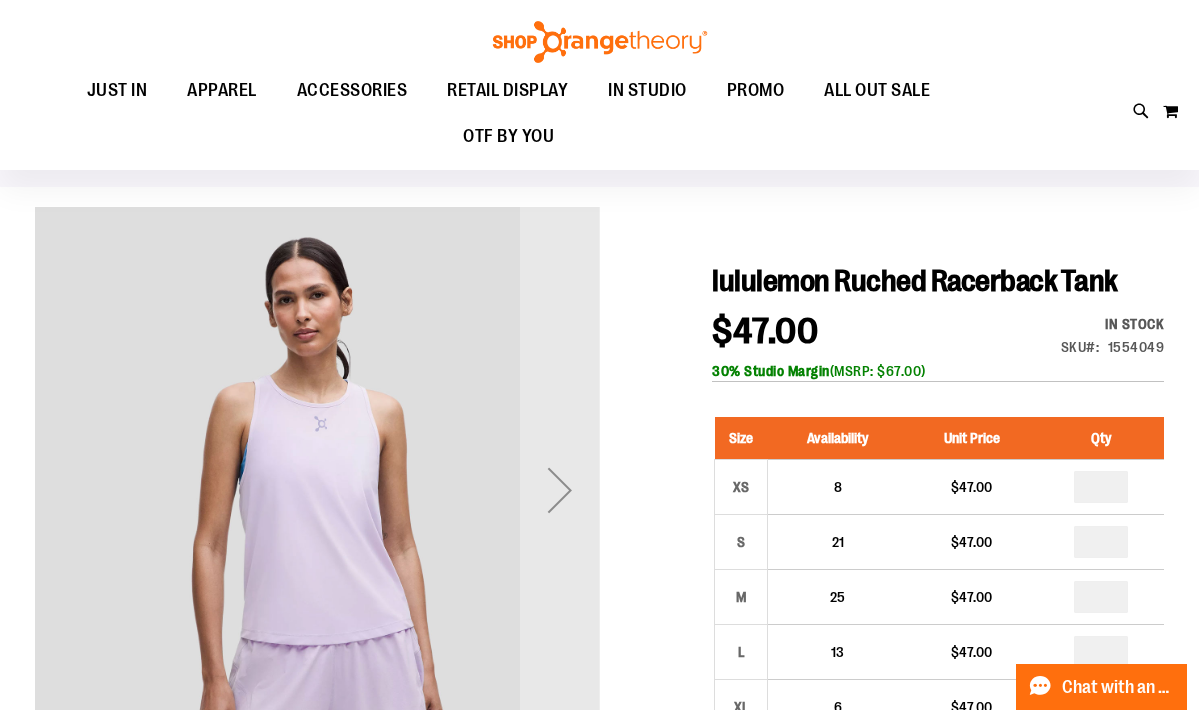 scroll, scrollTop: 40, scrollLeft: 0, axis: vertical 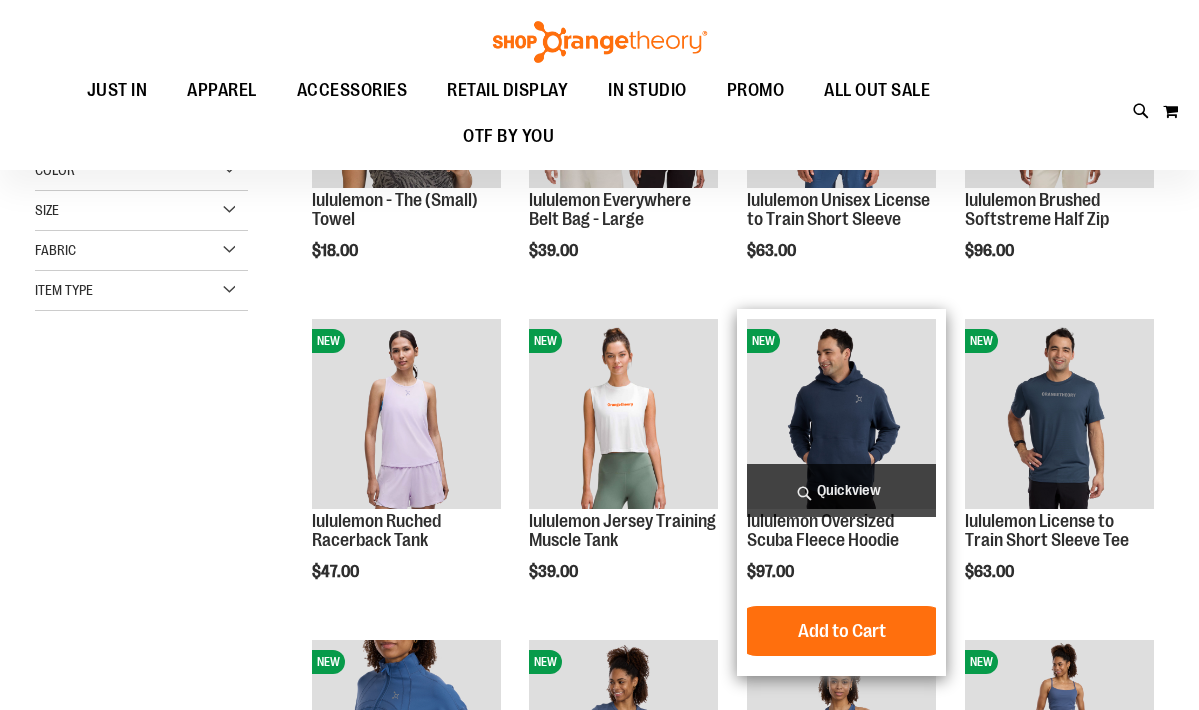 click at bounding box center [841, 413] 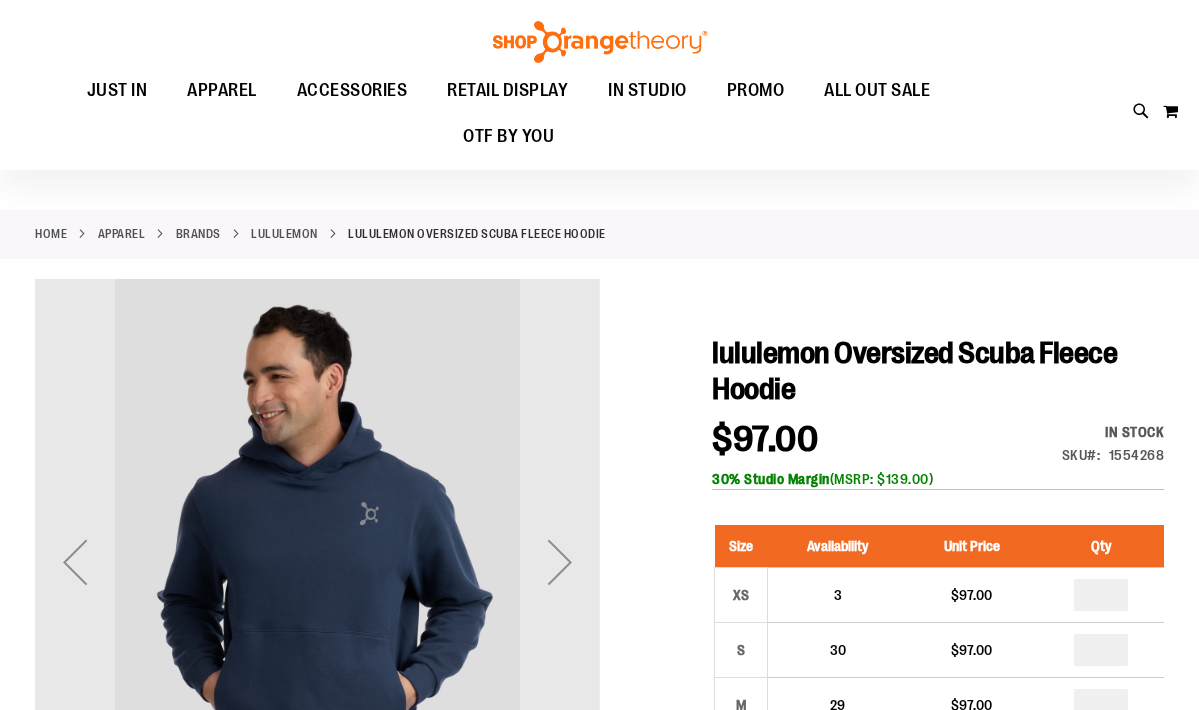 scroll, scrollTop: 172, scrollLeft: 0, axis: vertical 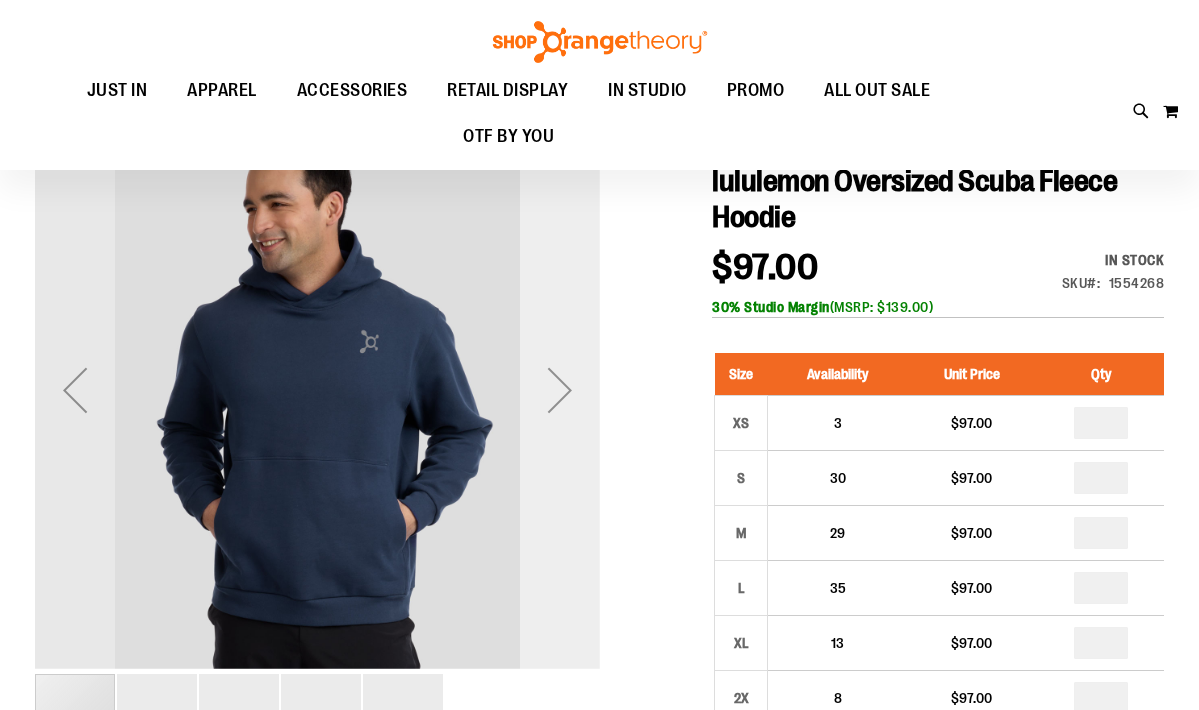 click at bounding box center (560, 390) 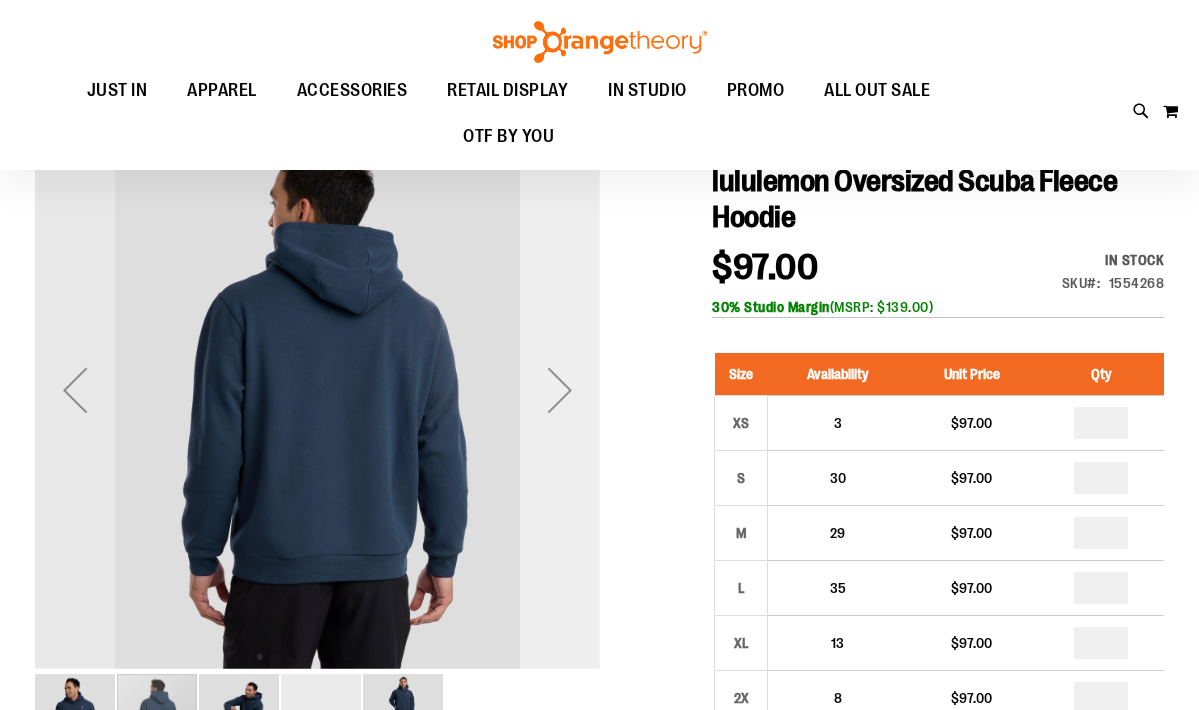 click at bounding box center [560, 390] 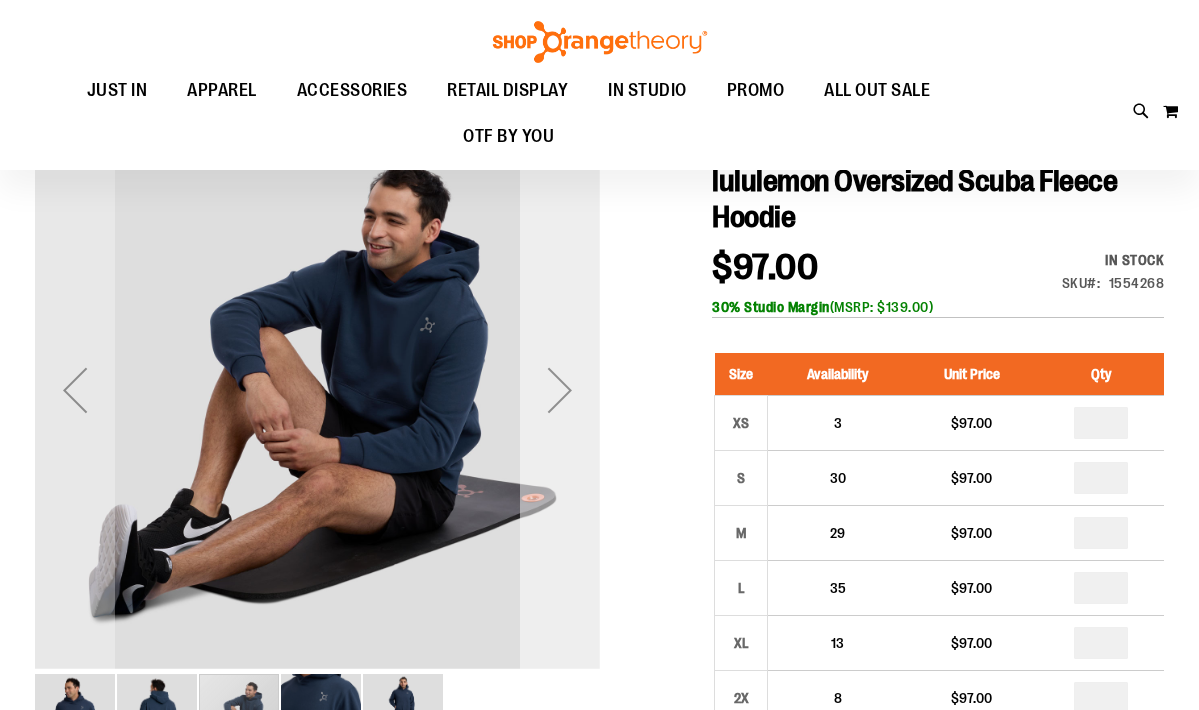 click at bounding box center (560, 390) 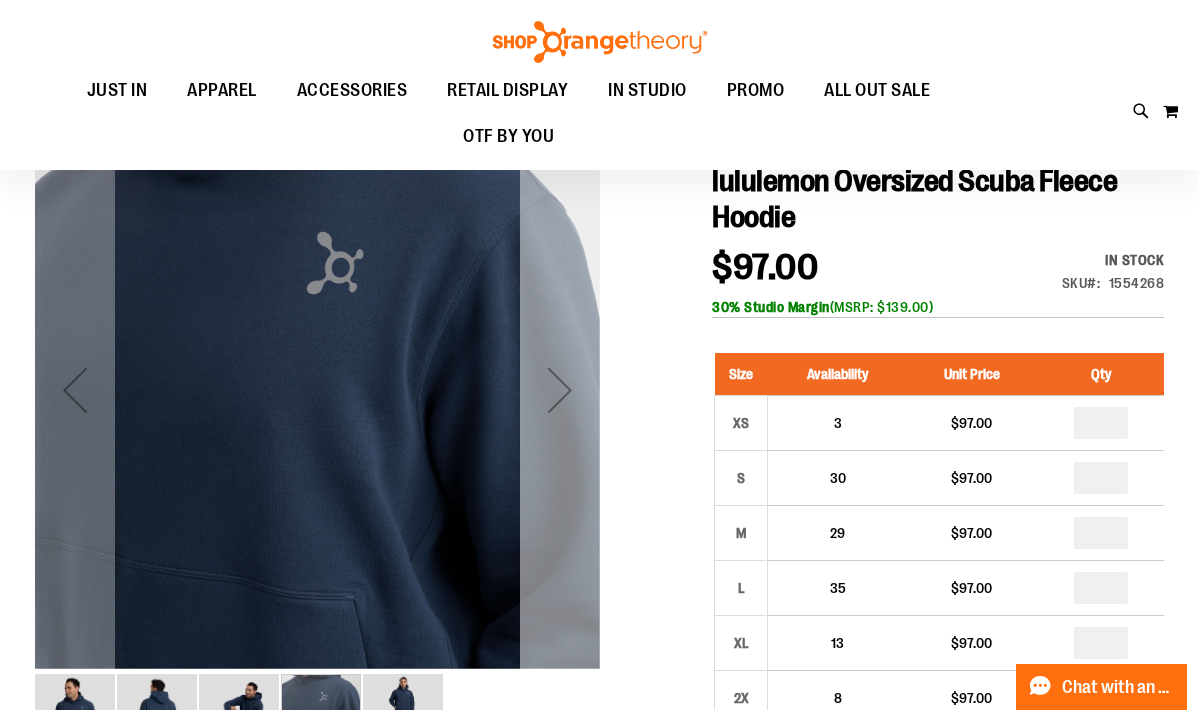 click at bounding box center (560, 390) 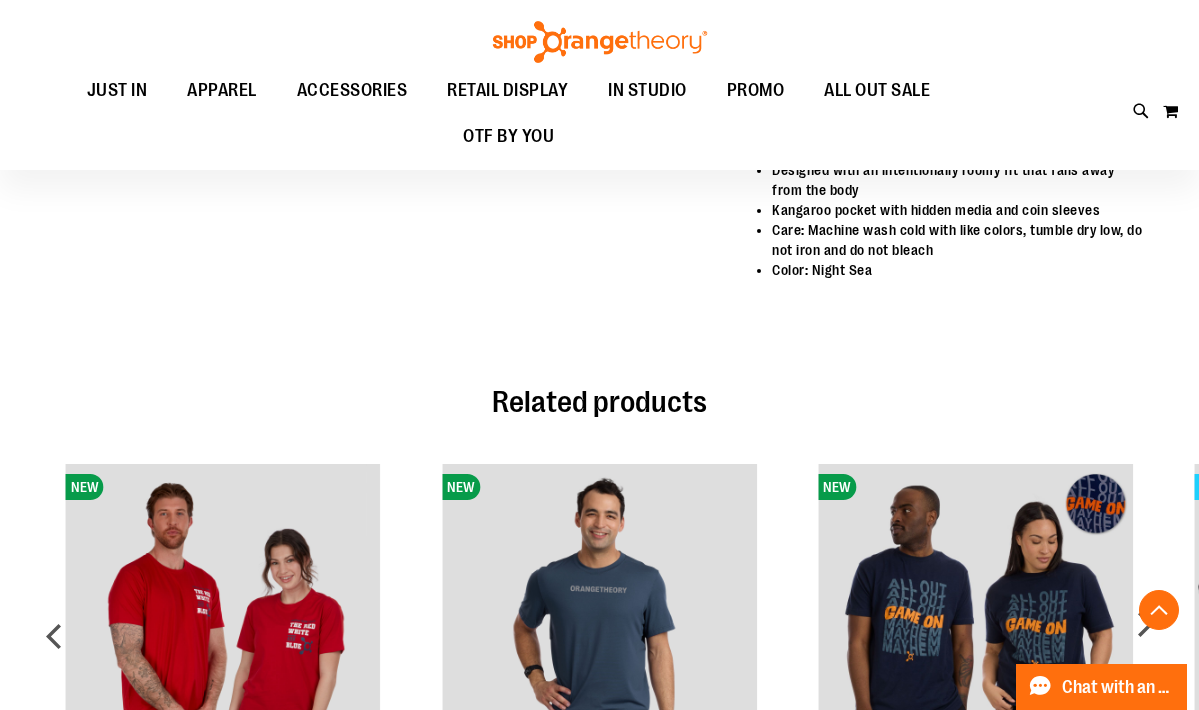 scroll, scrollTop: 1289, scrollLeft: 0, axis: vertical 